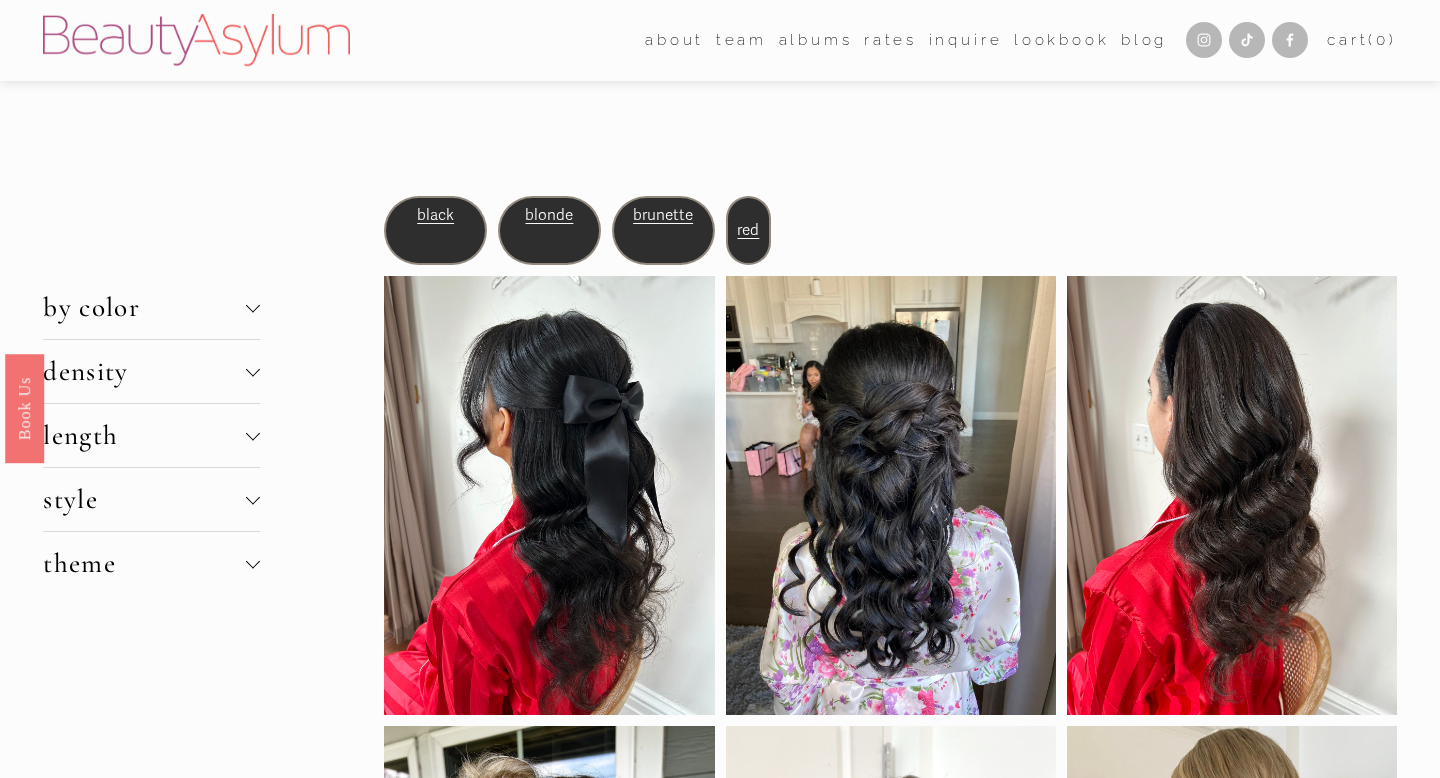 scroll, scrollTop: 0, scrollLeft: 0, axis: both 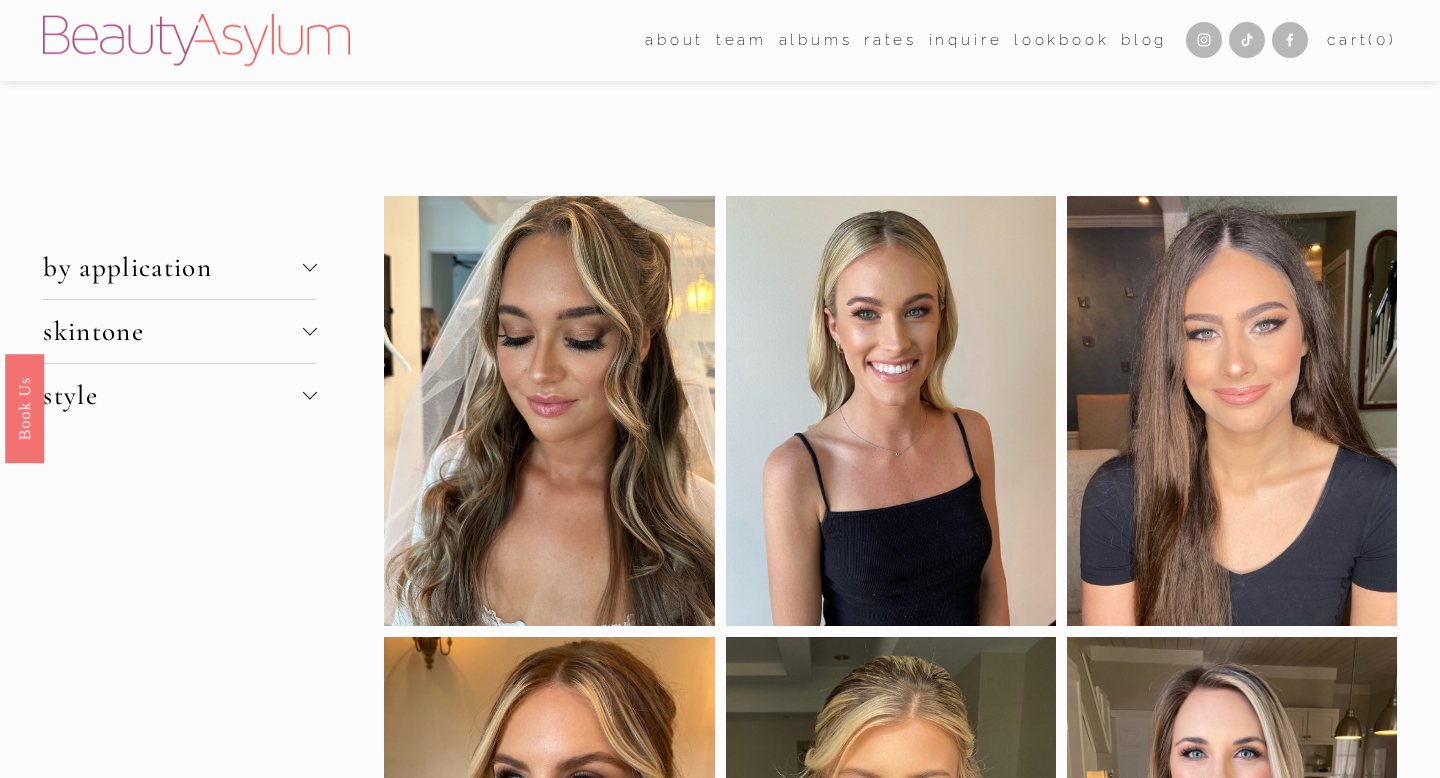 click on "skintone" at bounding box center (172, 331) 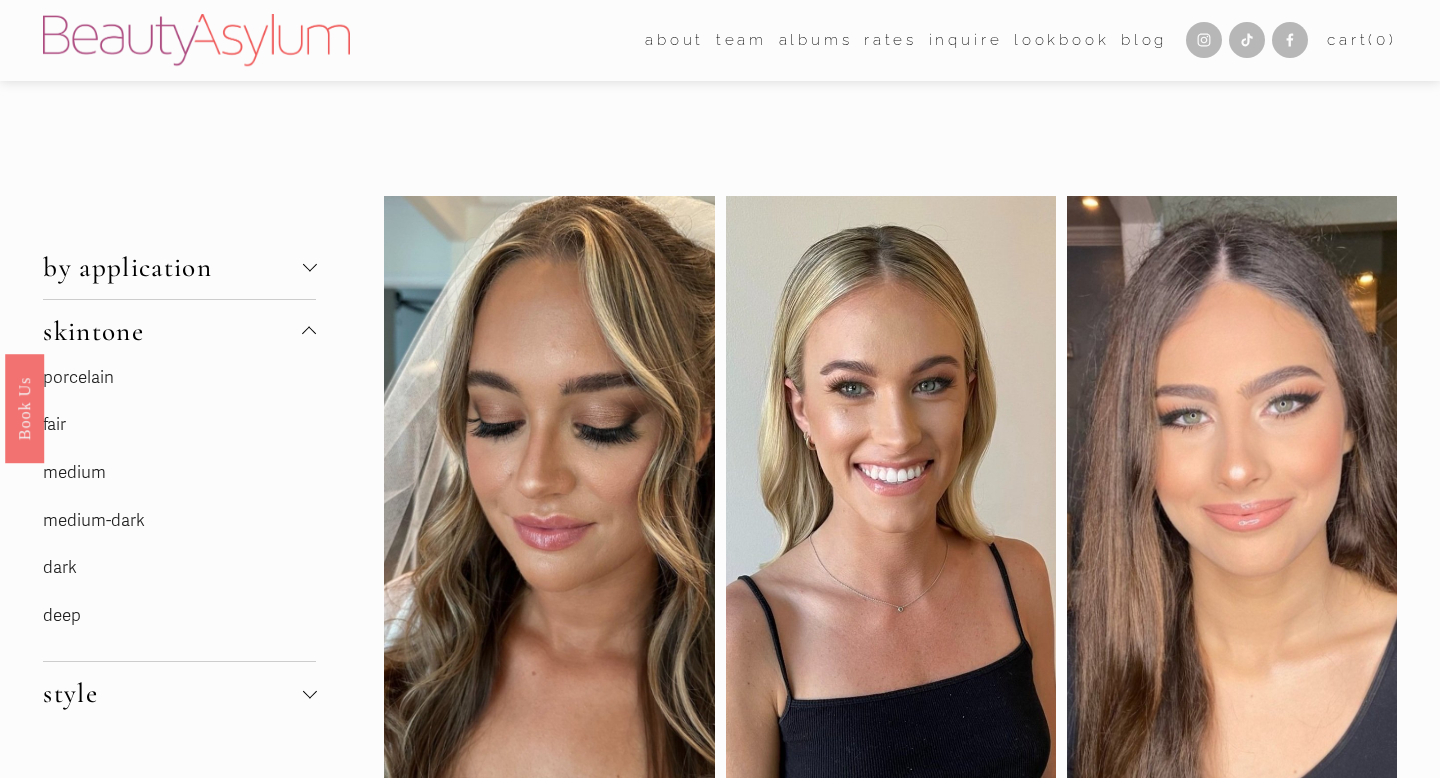 click on "fair" at bounding box center (54, 424) 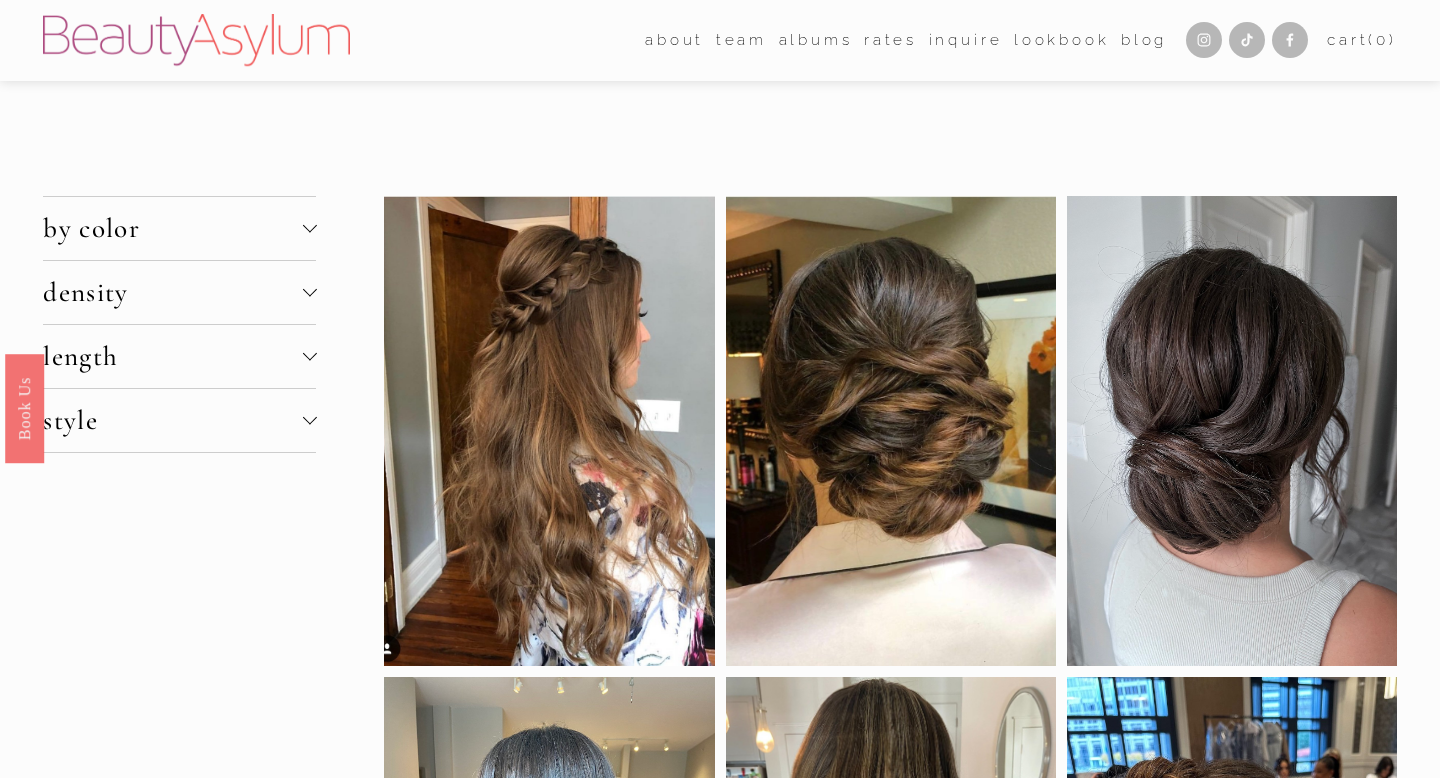 scroll, scrollTop: 0, scrollLeft: 0, axis: both 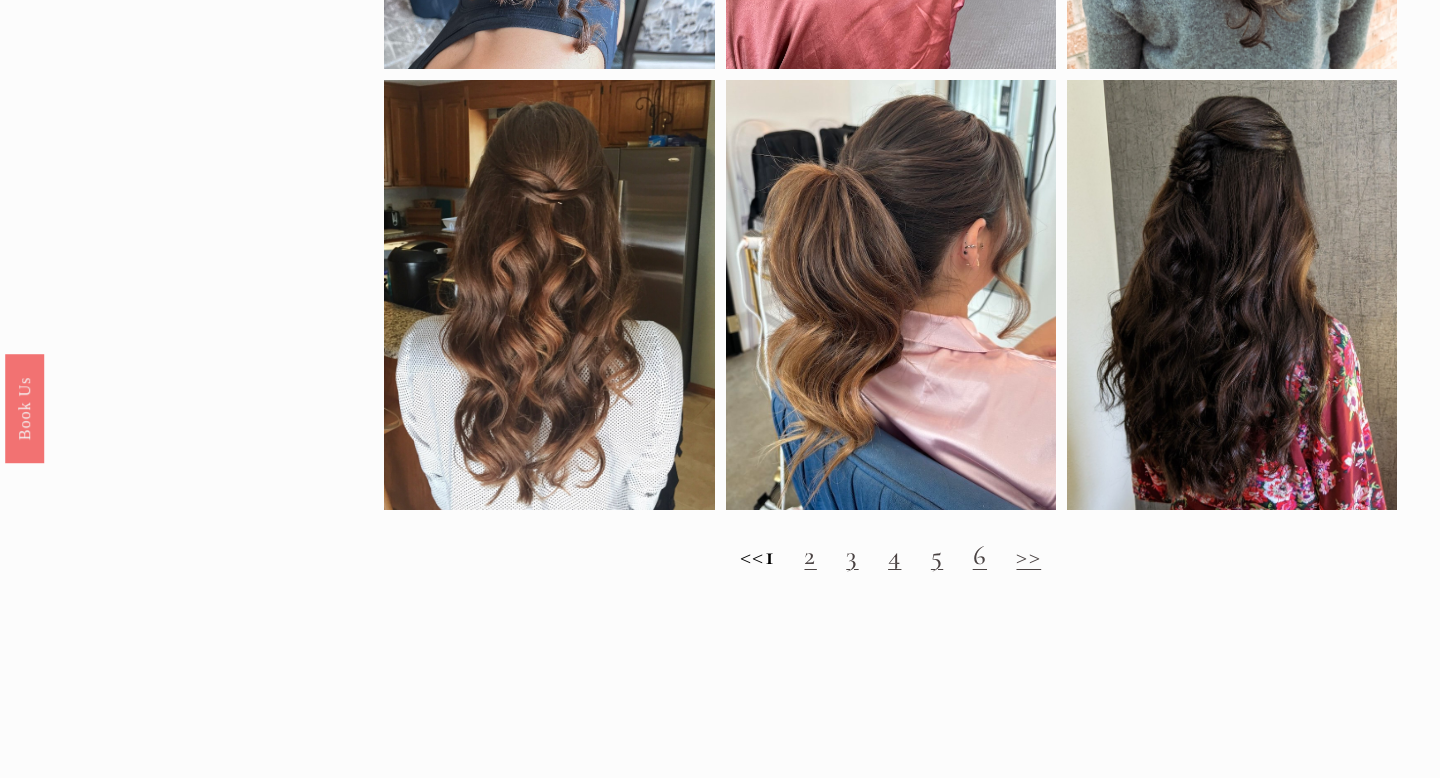 click on "<<      1      2      3      4      5      6      >>" at bounding box center [890, 556] 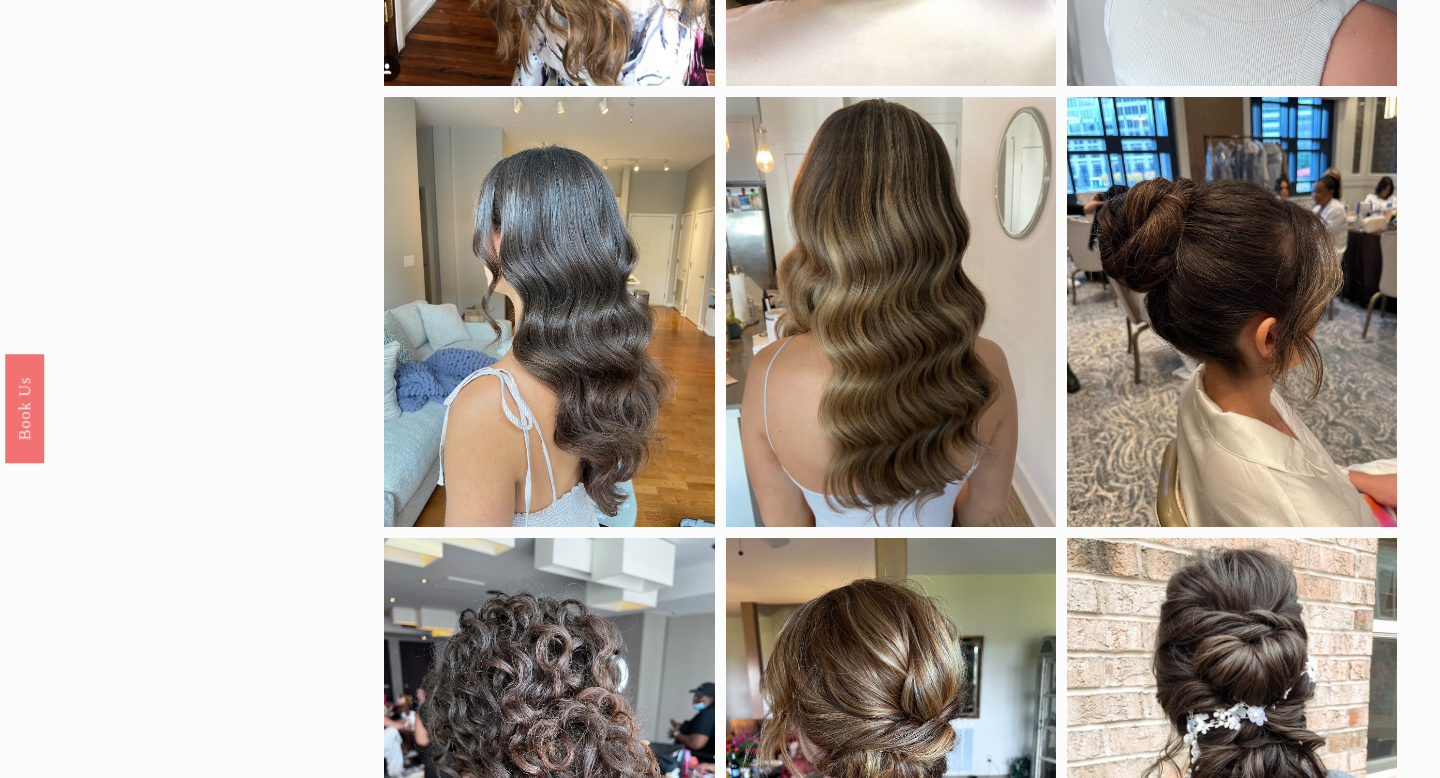 scroll, scrollTop: 577, scrollLeft: 0, axis: vertical 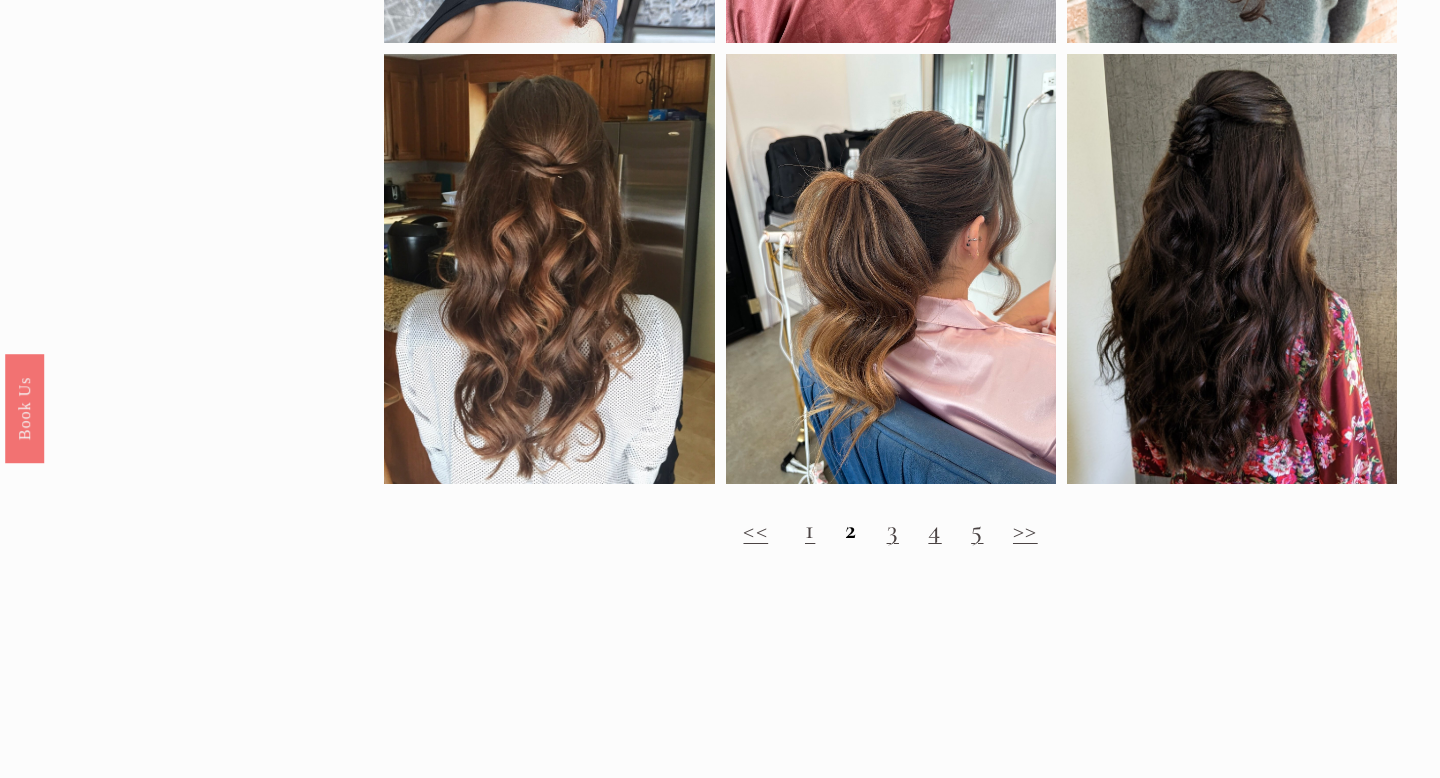 click on "3" at bounding box center (893, 529) 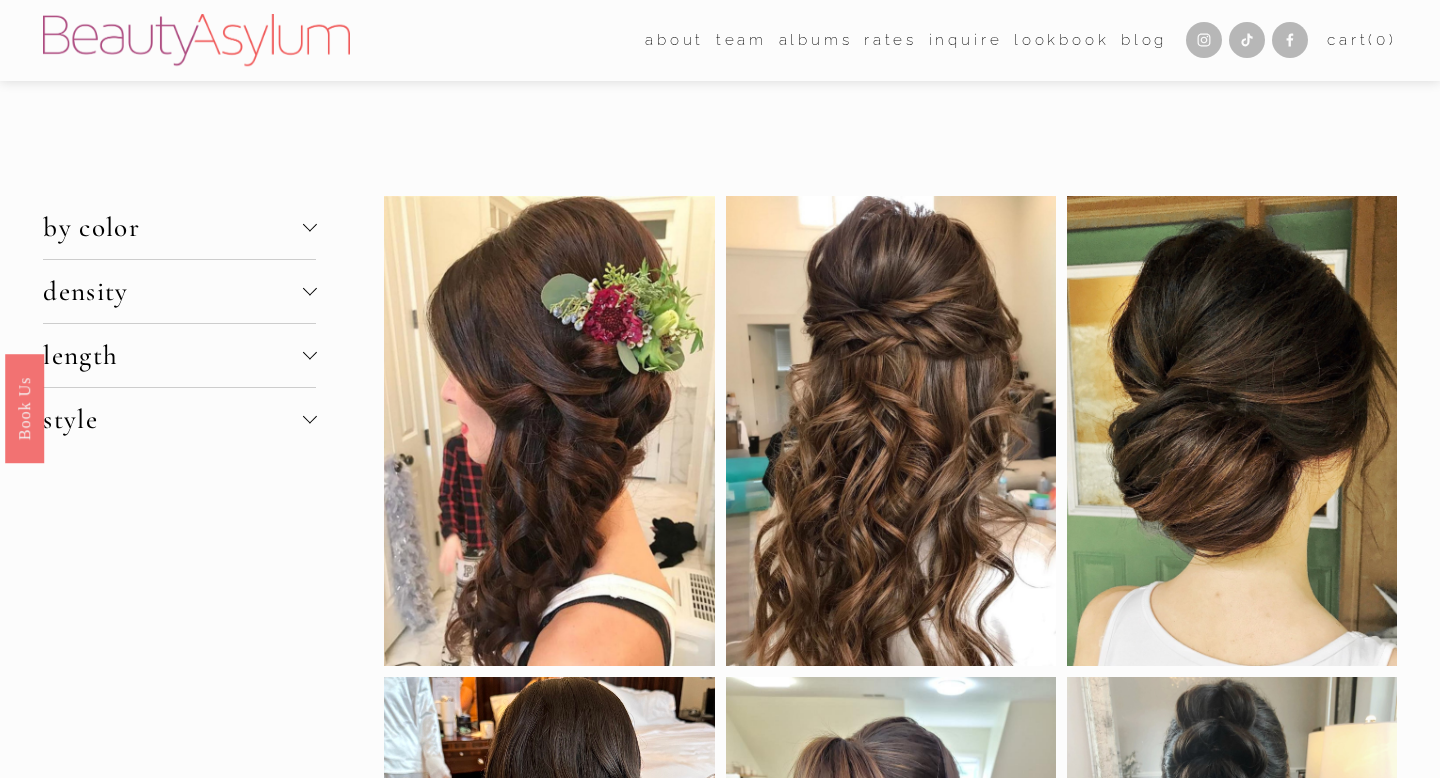 scroll, scrollTop: 0, scrollLeft: 0, axis: both 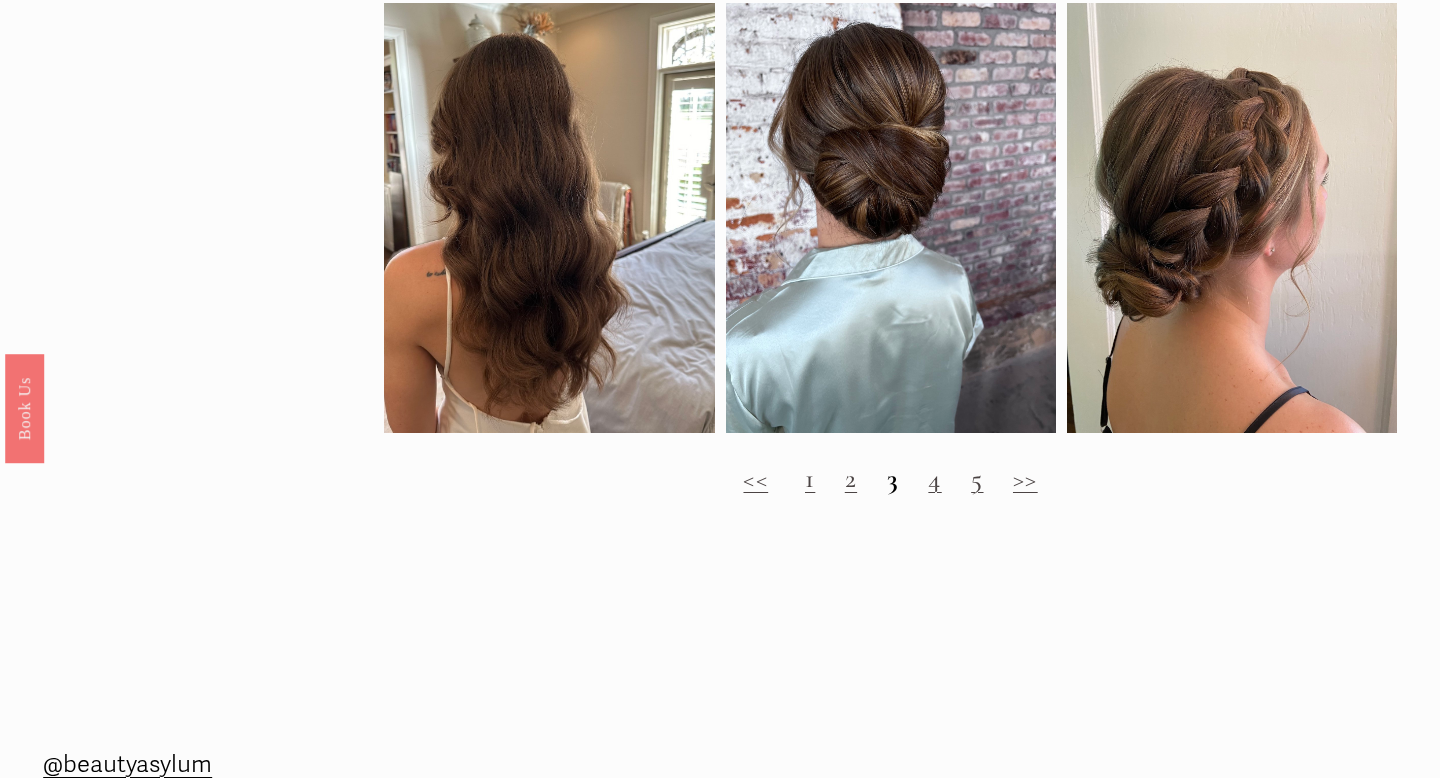 click on "4" at bounding box center (934, 478) 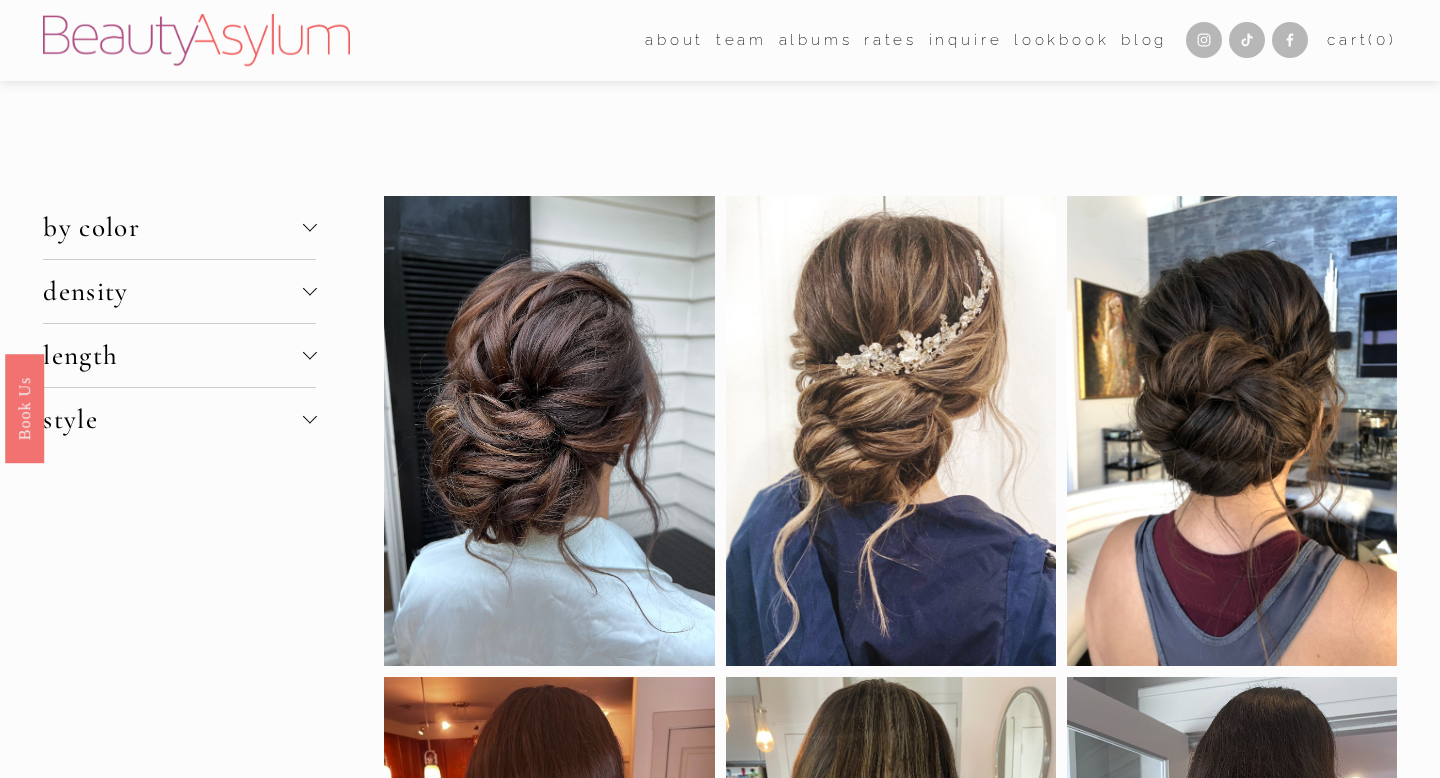 scroll, scrollTop: 0, scrollLeft: 0, axis: both 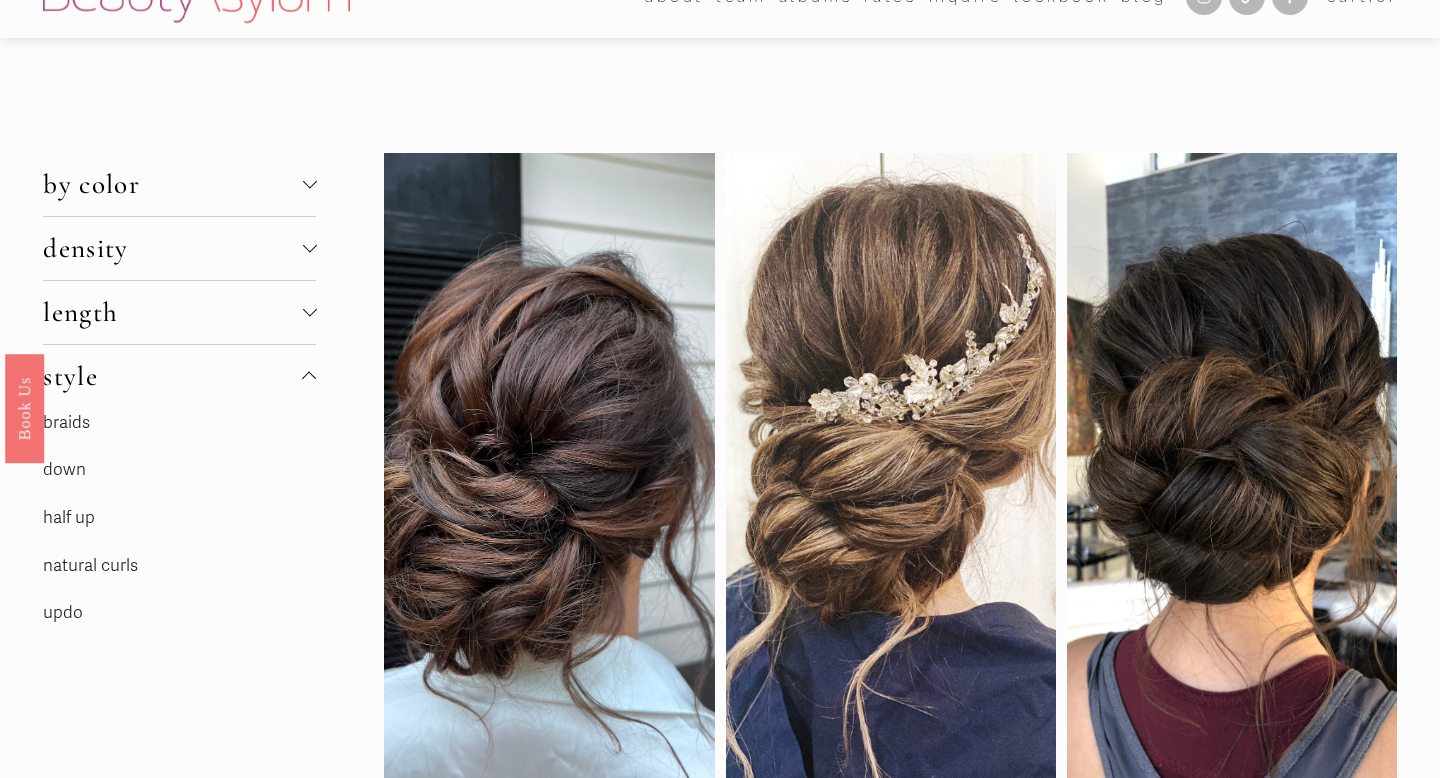 click on "half up" at bounding box center (69, 517) 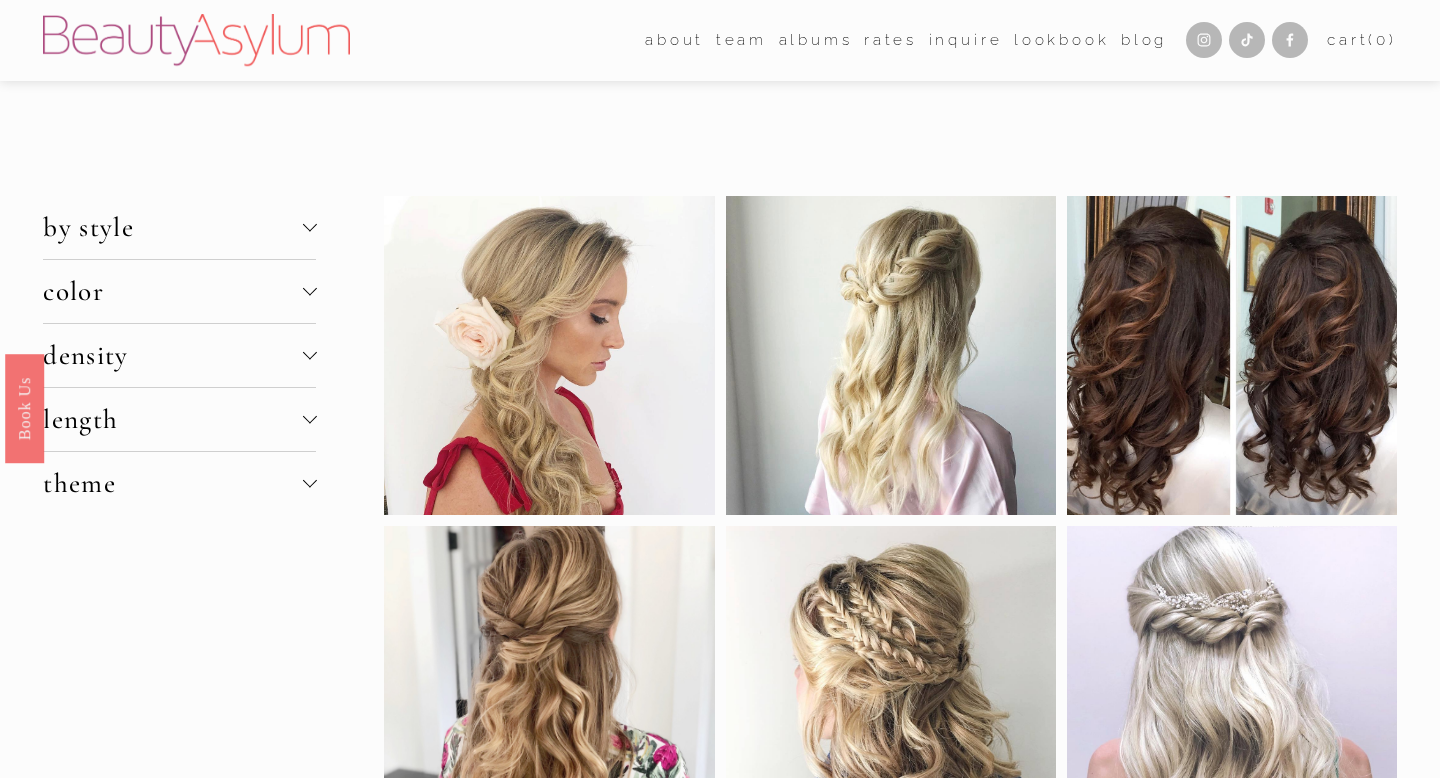 scroll, scrollTop: 0, scrollLeft: 0, axis: both 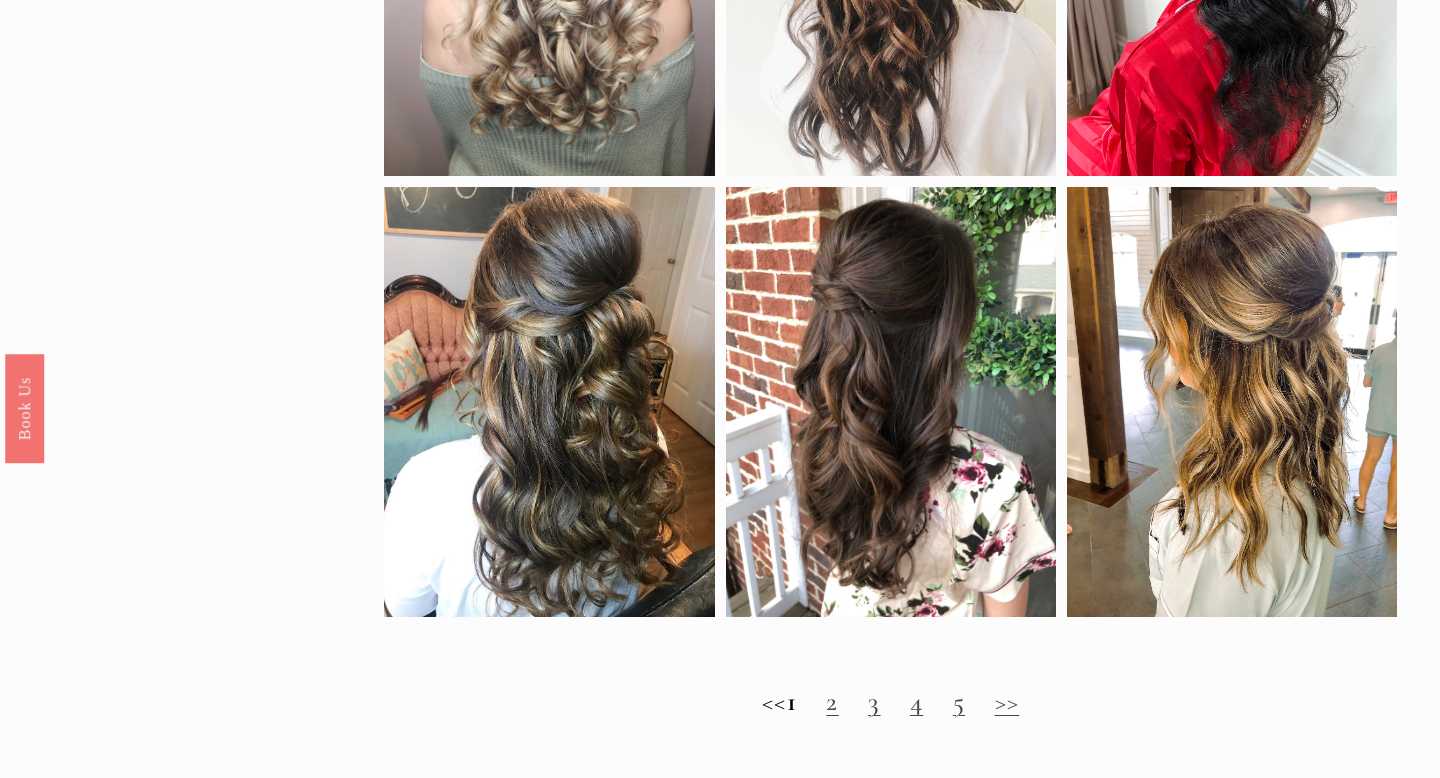 click on "2" at bounding box center (832, 701) 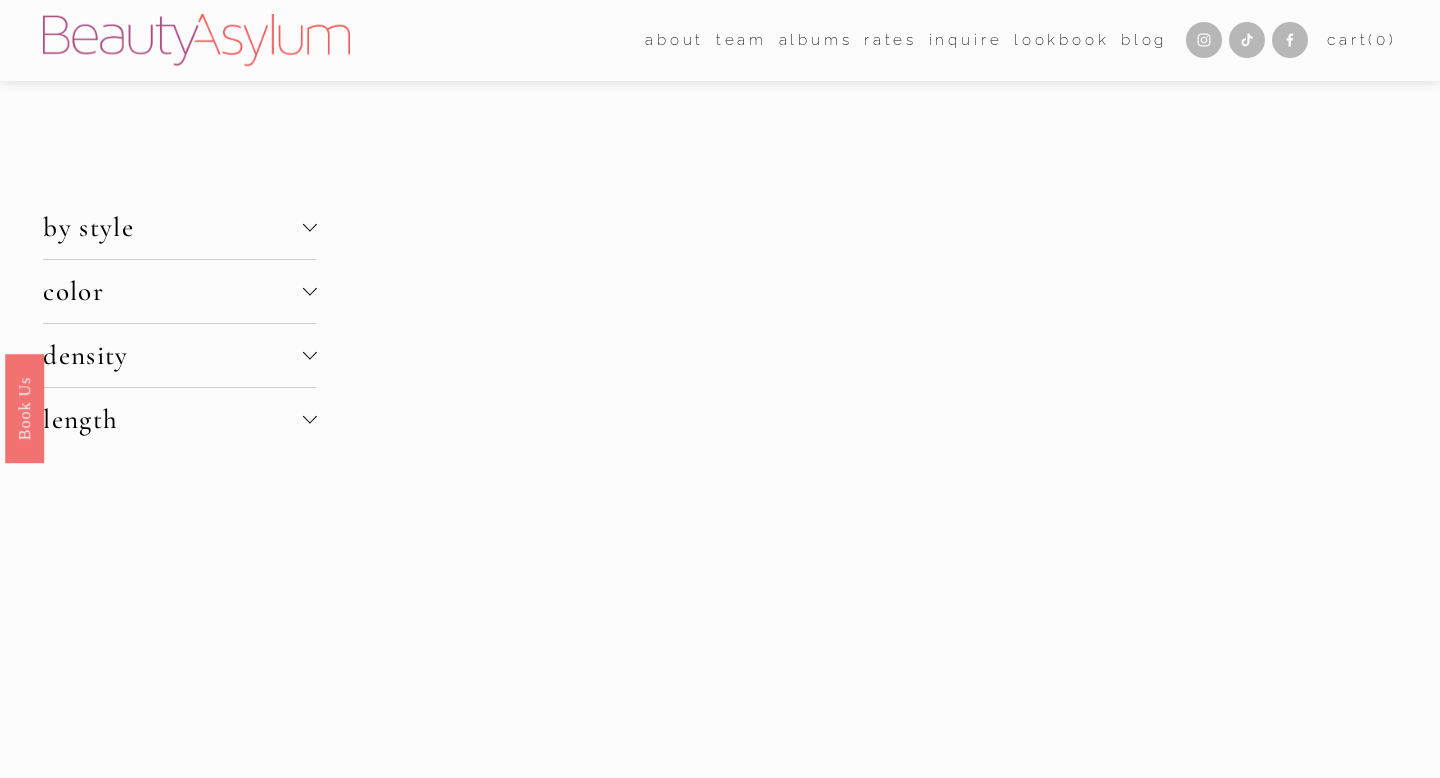 scroll, scrollTop: 0, scrollLeft: 0, axis: both 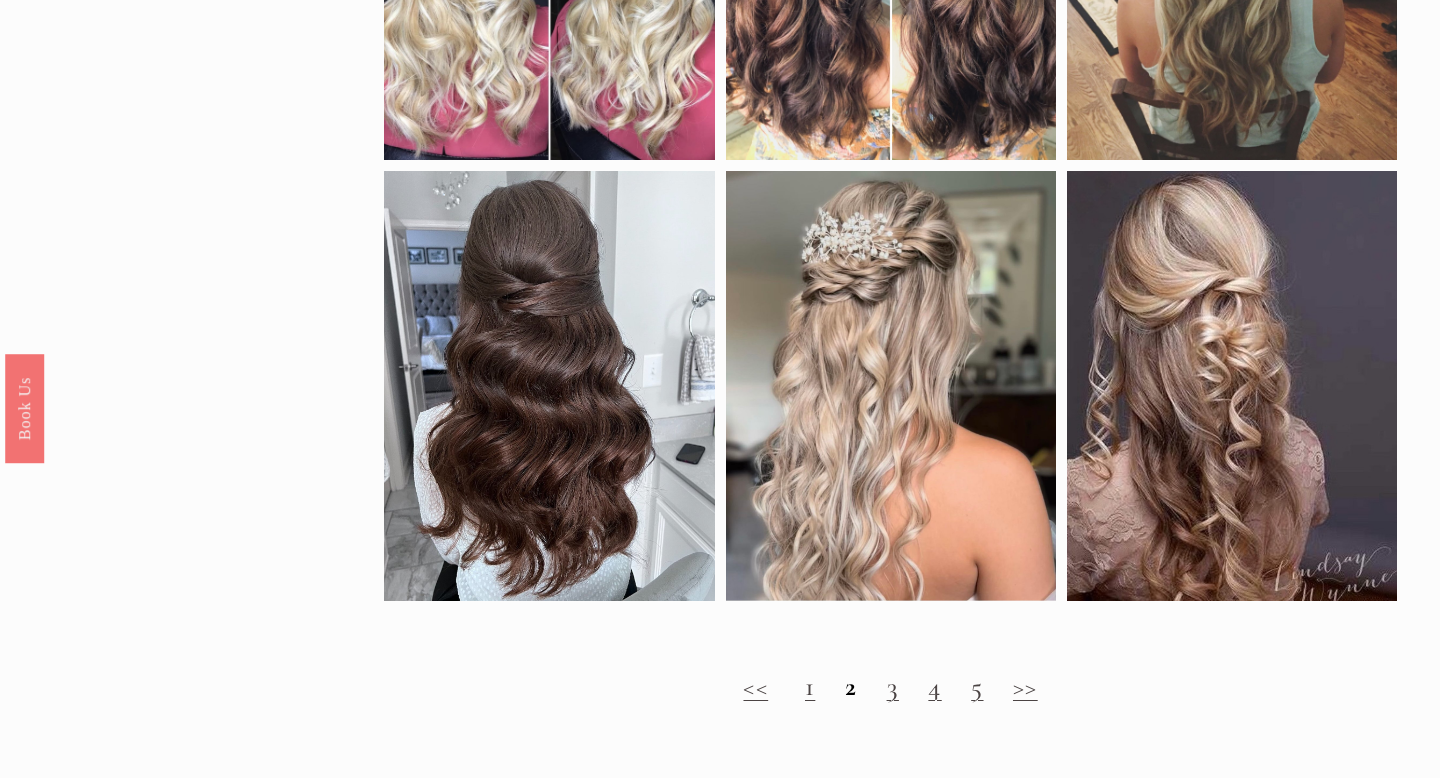click on "3" at bounding box center [893, 686] 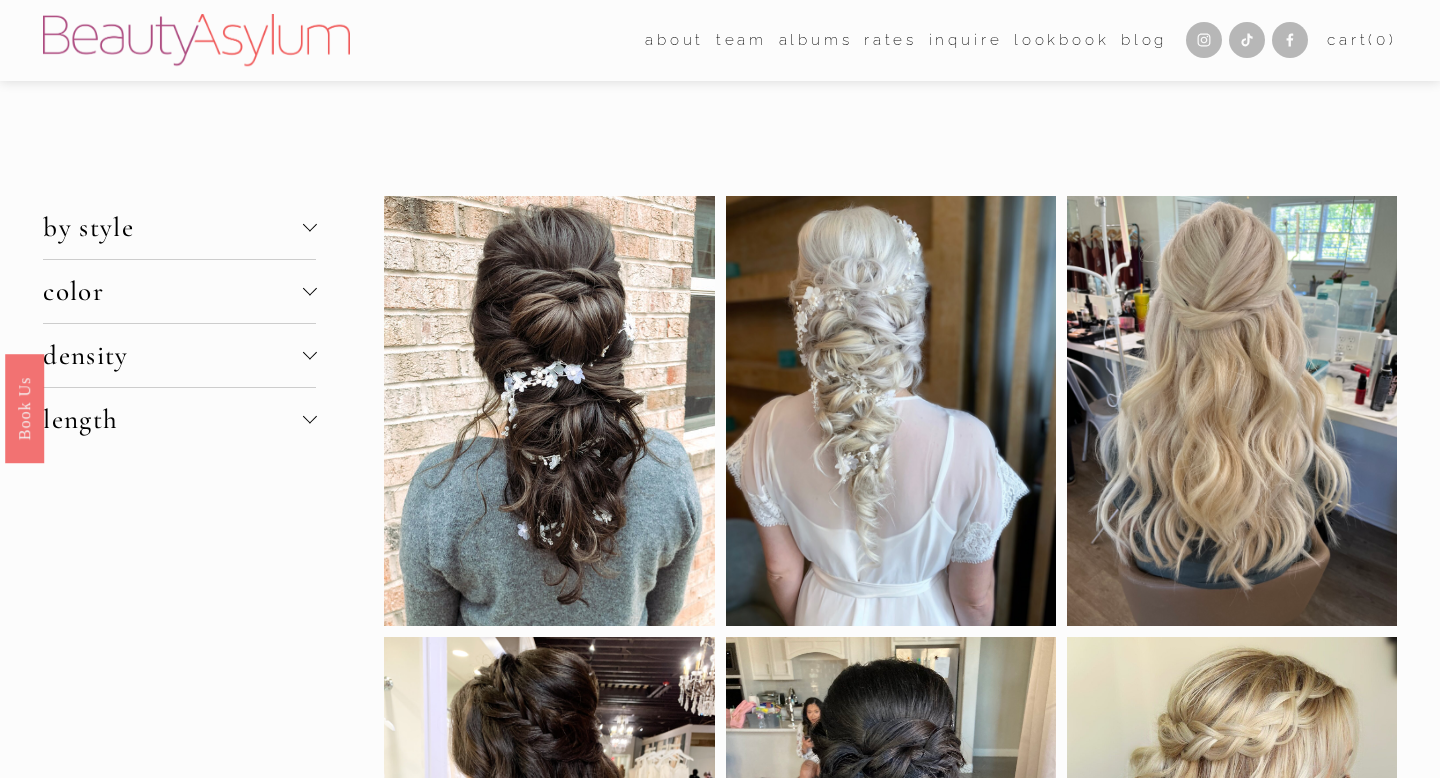 scroll, scrollTop: 0, scrollLeft: 0, axis: both 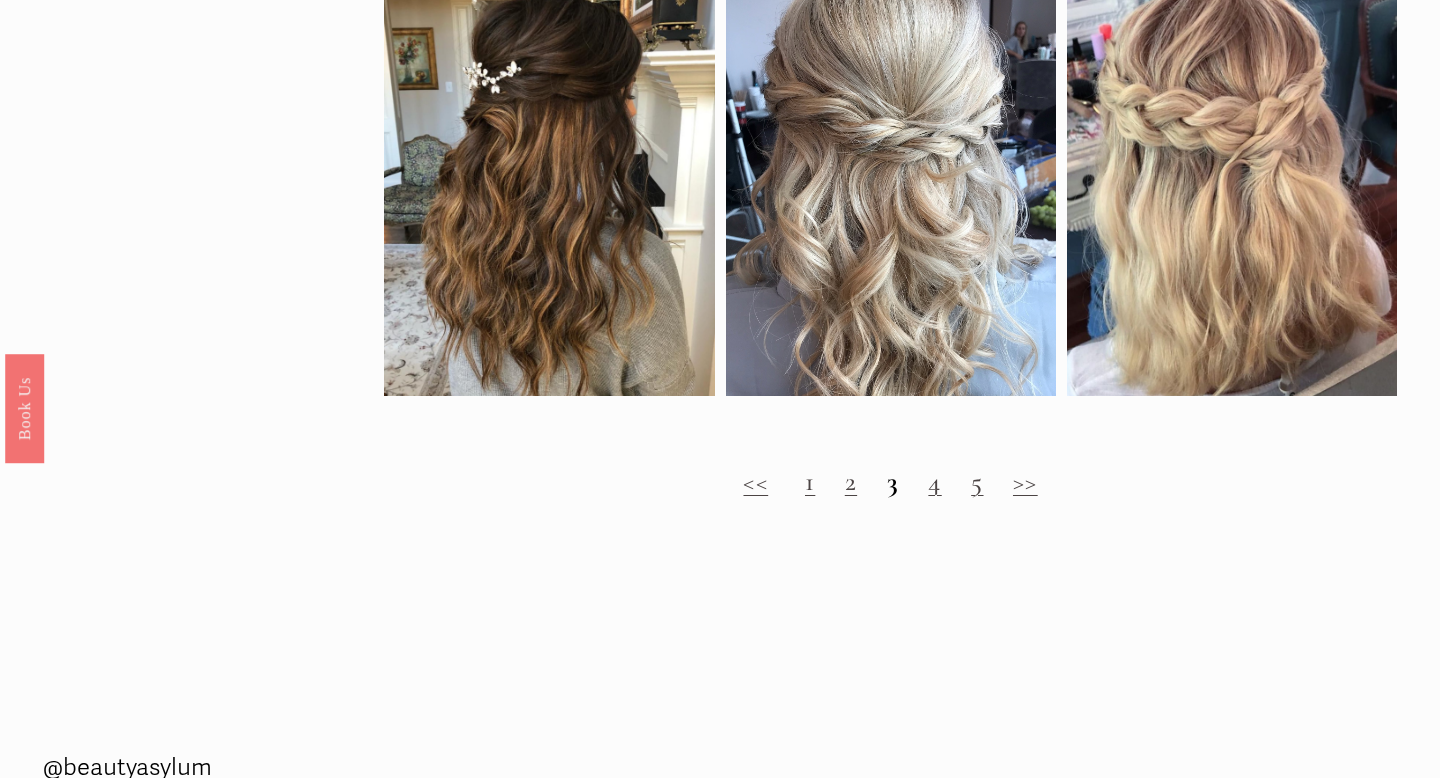 click on "4" at bounding box center (934, 481) 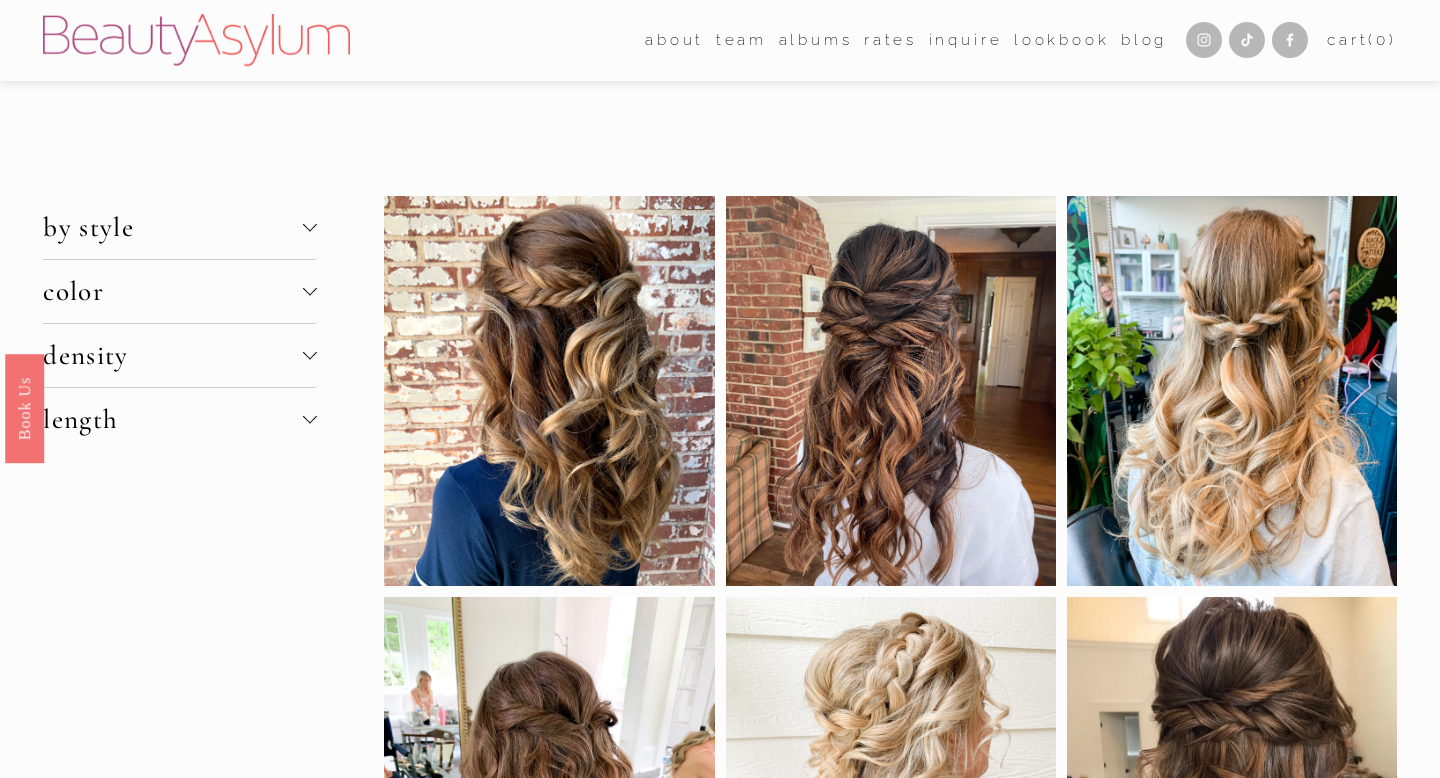 scroll, scrollTop: 0, scrollLeft: 0, axis: both 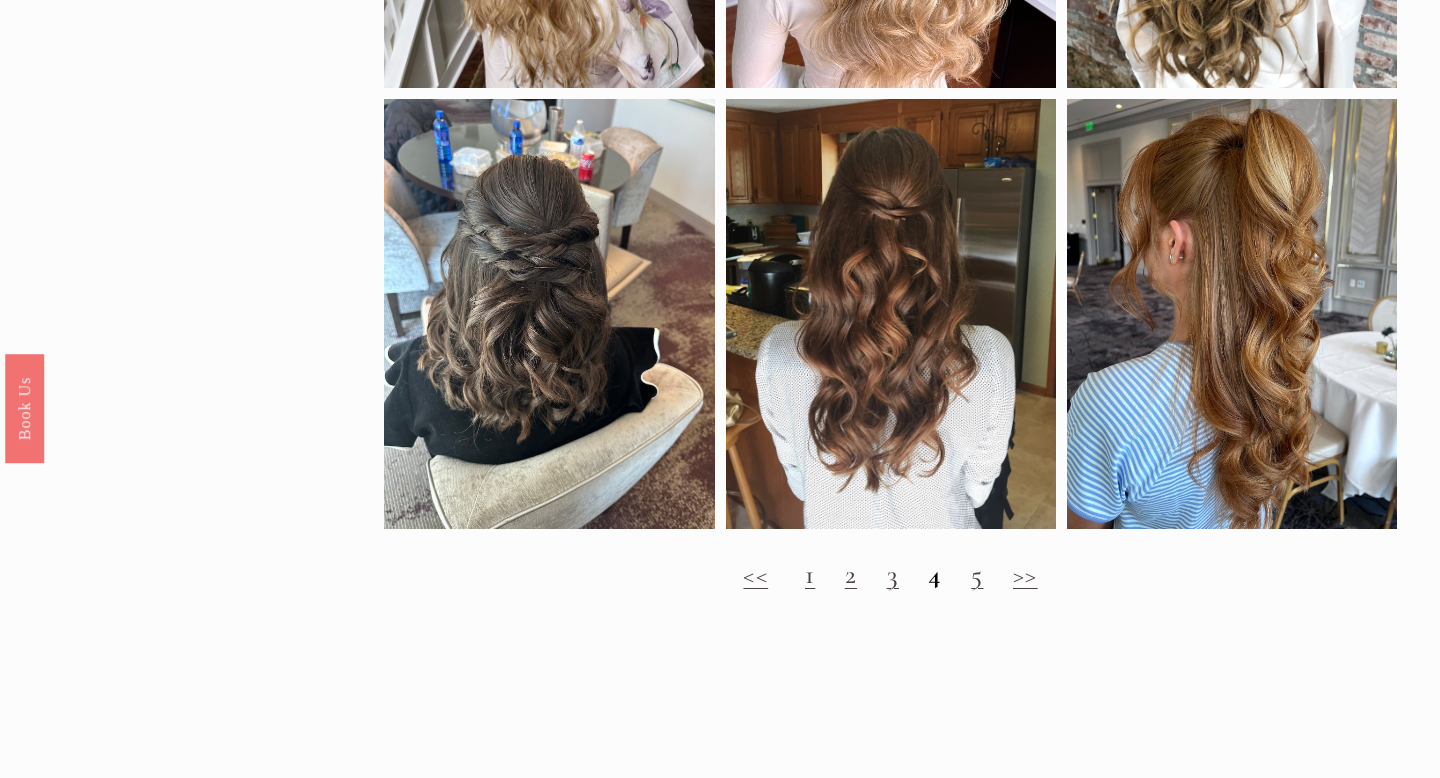 click on "5" at bounding box center (977, 574) 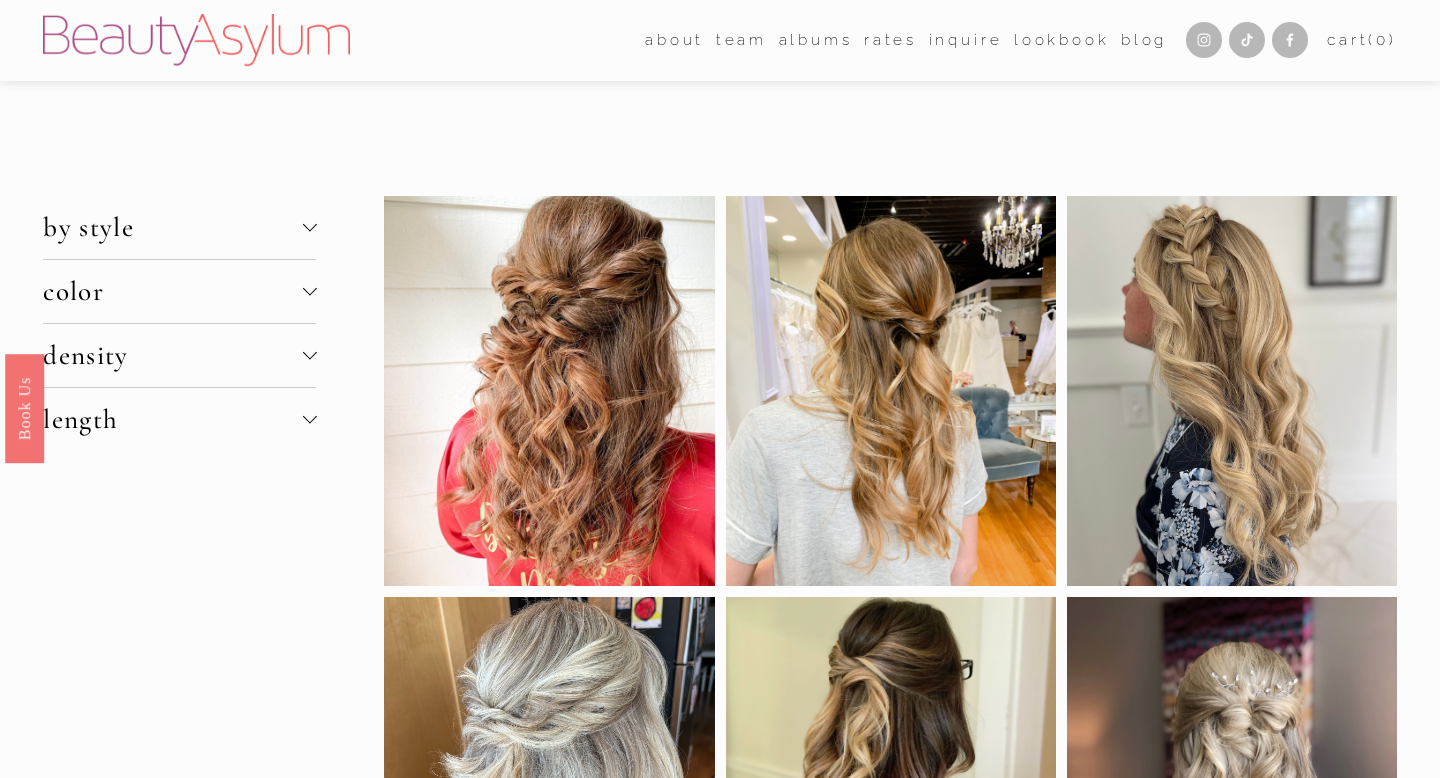scroll, scrollTop: 0, scrollLeft: 0, axis: both 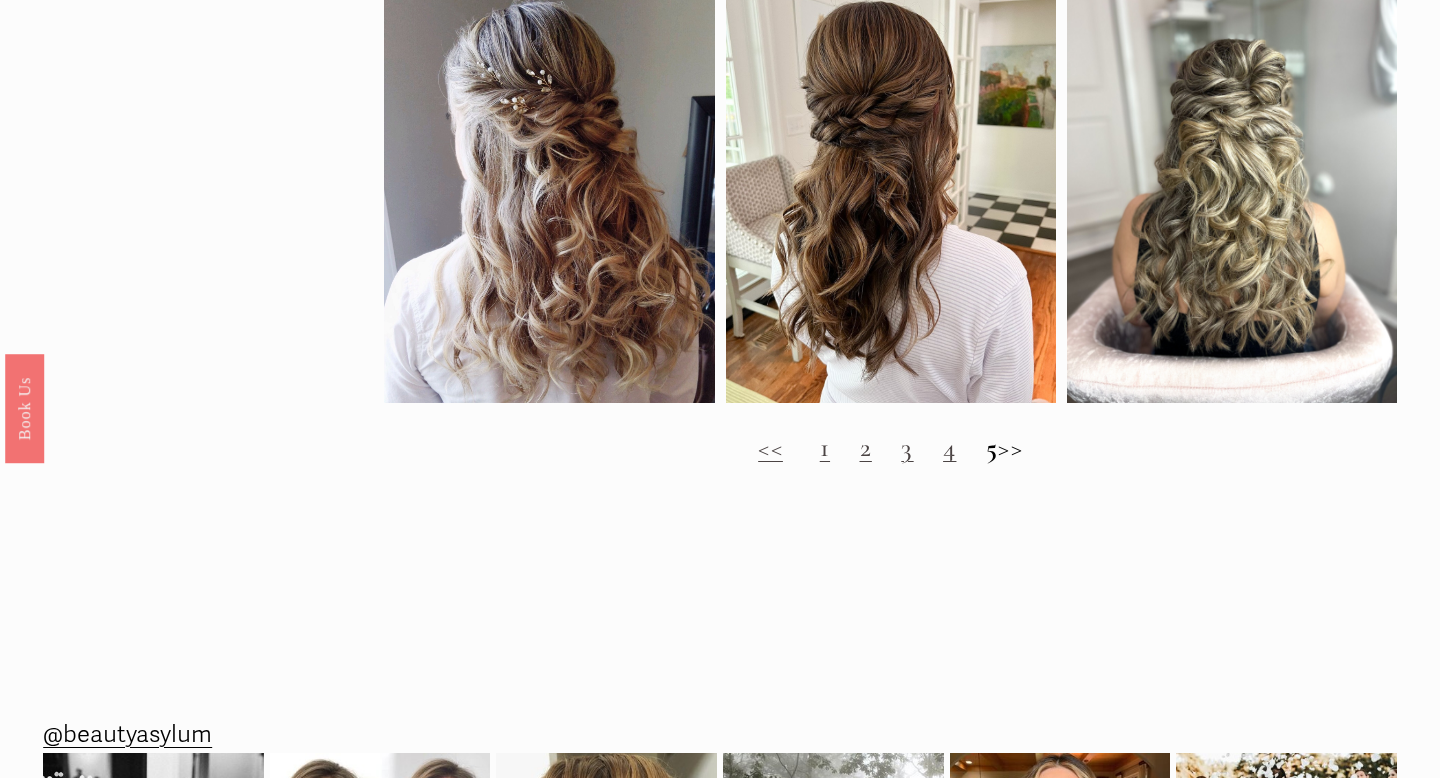 click on "1" at bounding box center (825, 447) 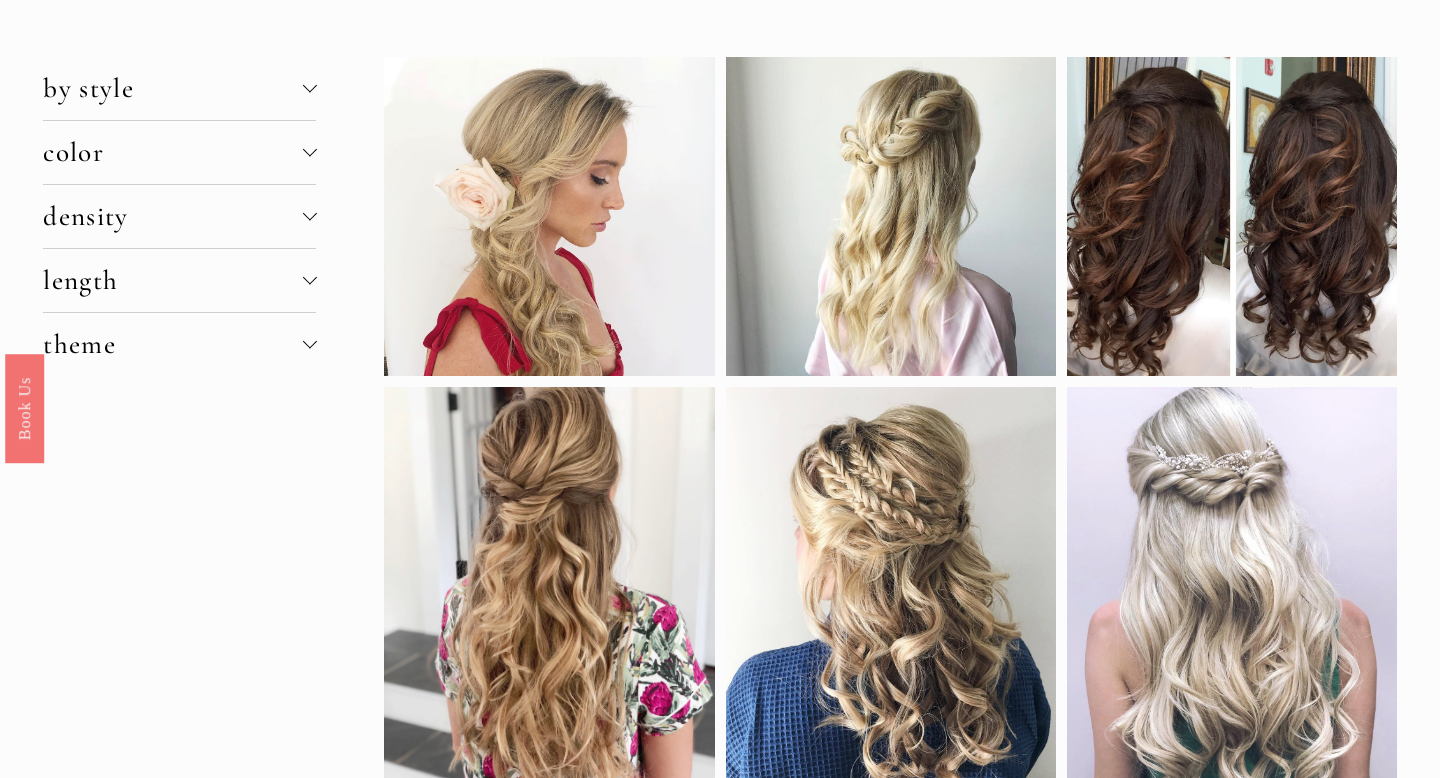 scroll, scrollTop: 337, scrollLeft: 0, axis: vertical 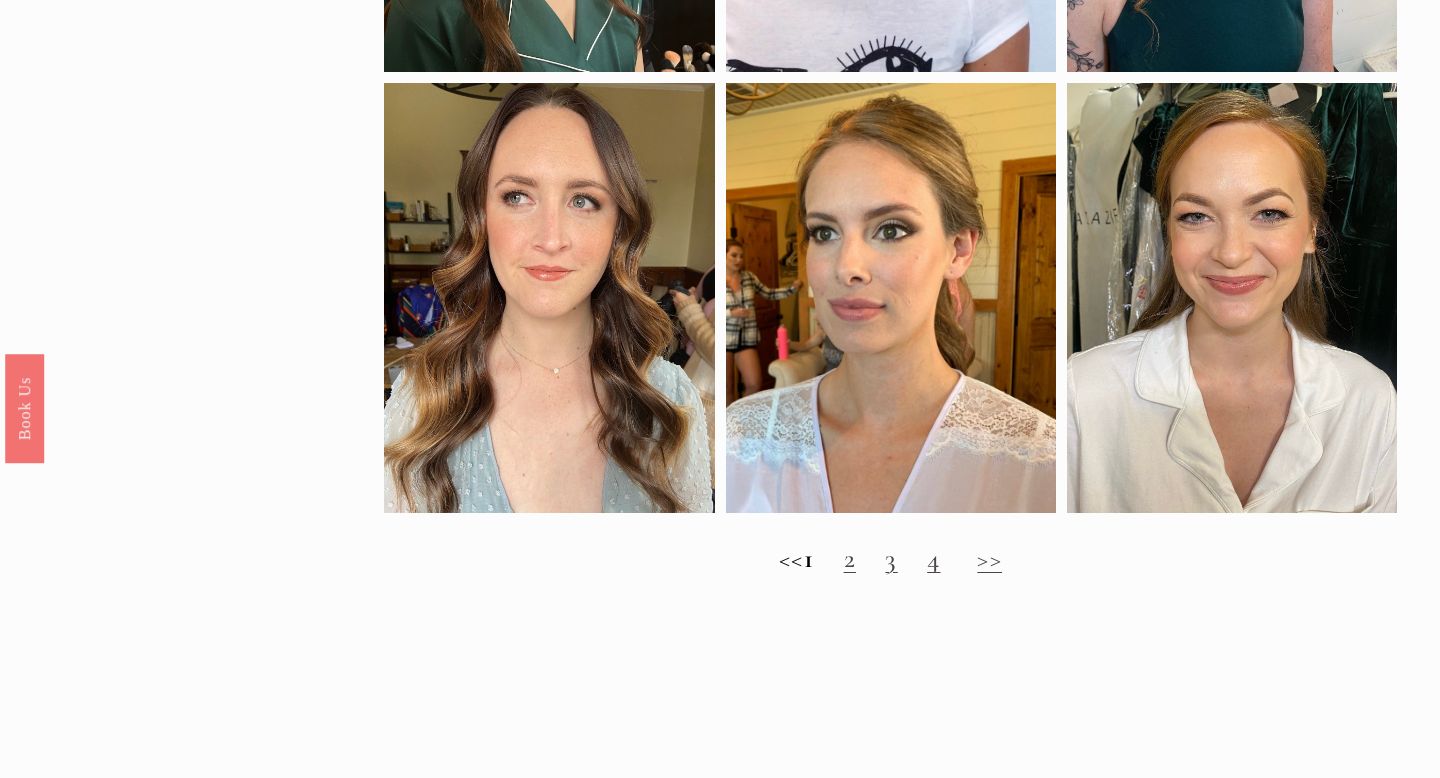 click on "2" at bounding box center (850, 558) 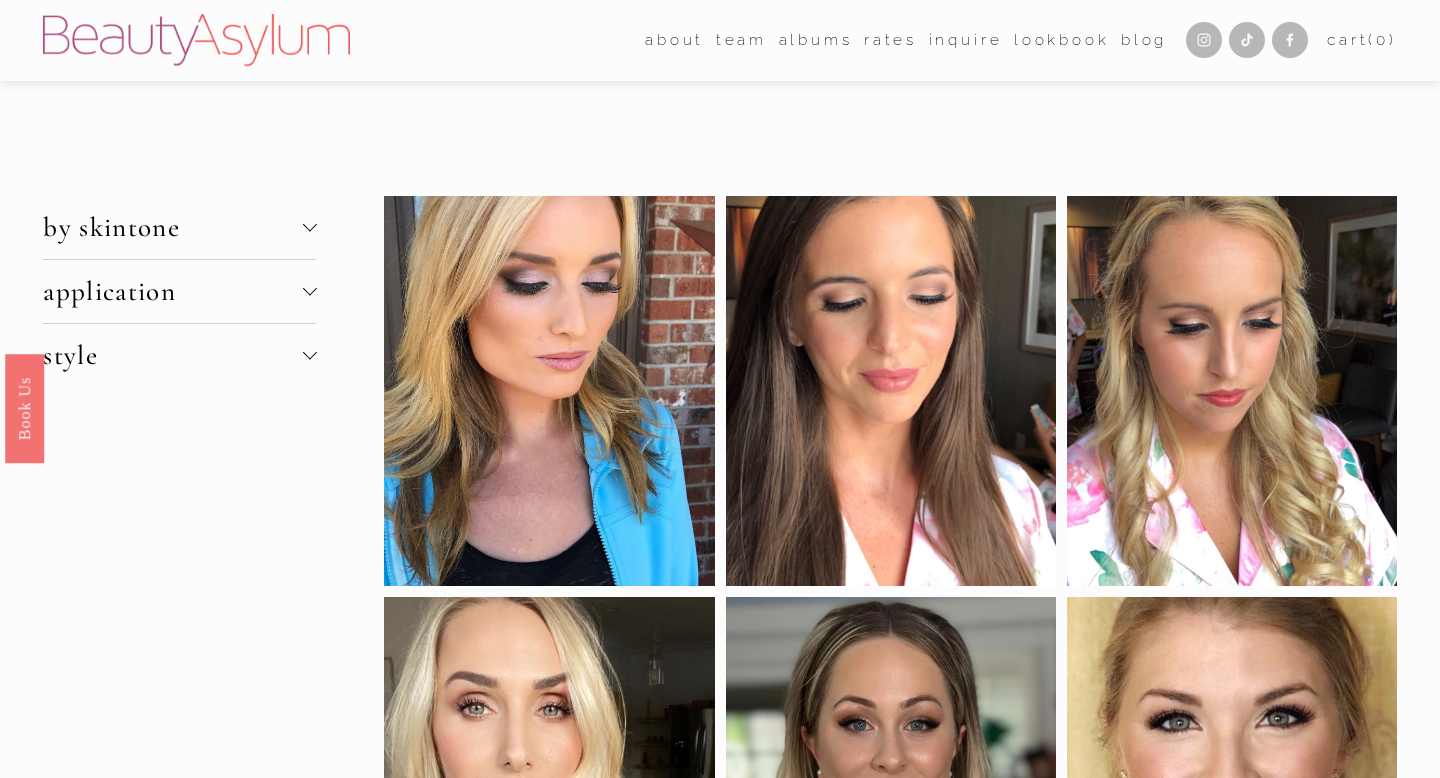 scroll, scrollTop: 0, scrollLeft: 0, axis: both 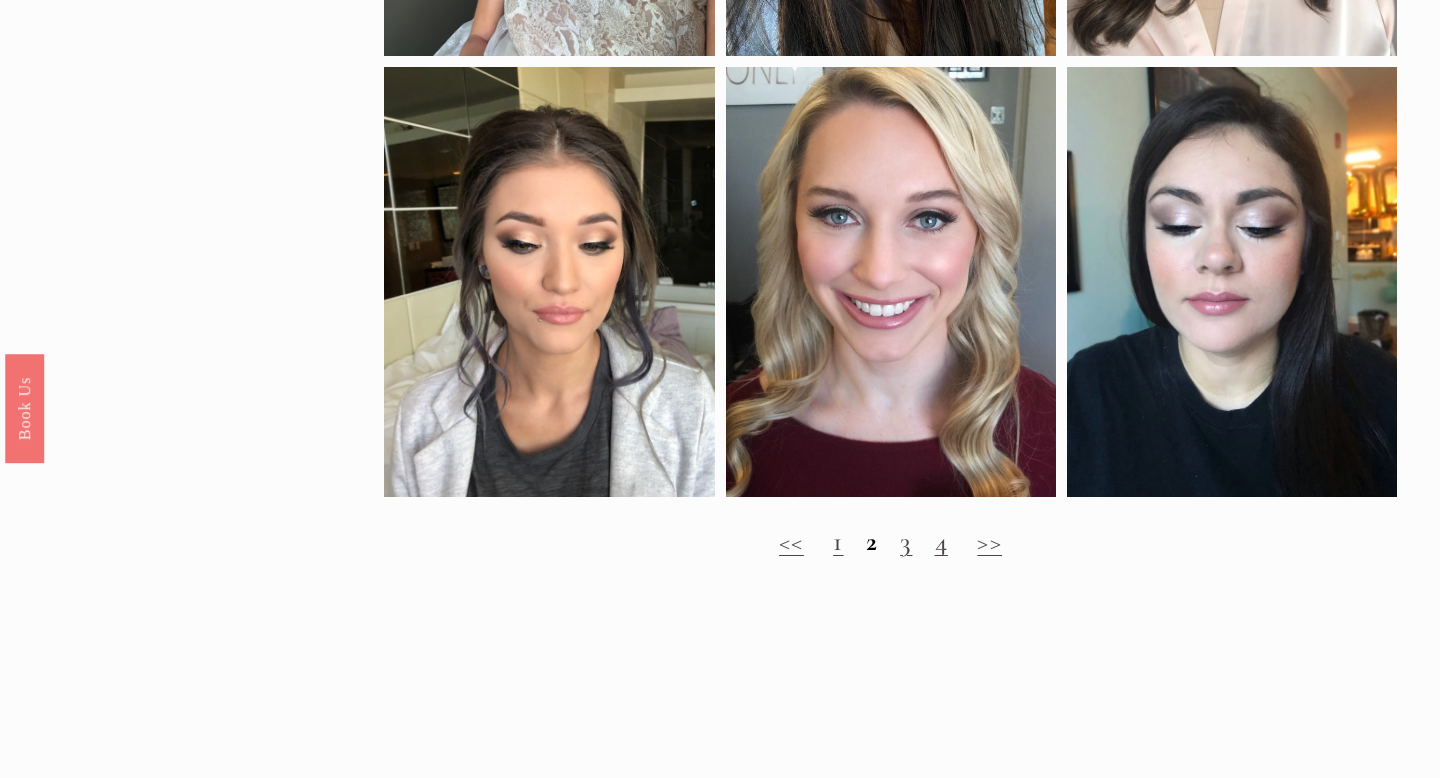 click on "<<      1     2     3     4      >>" at bounding box center [890, 542] 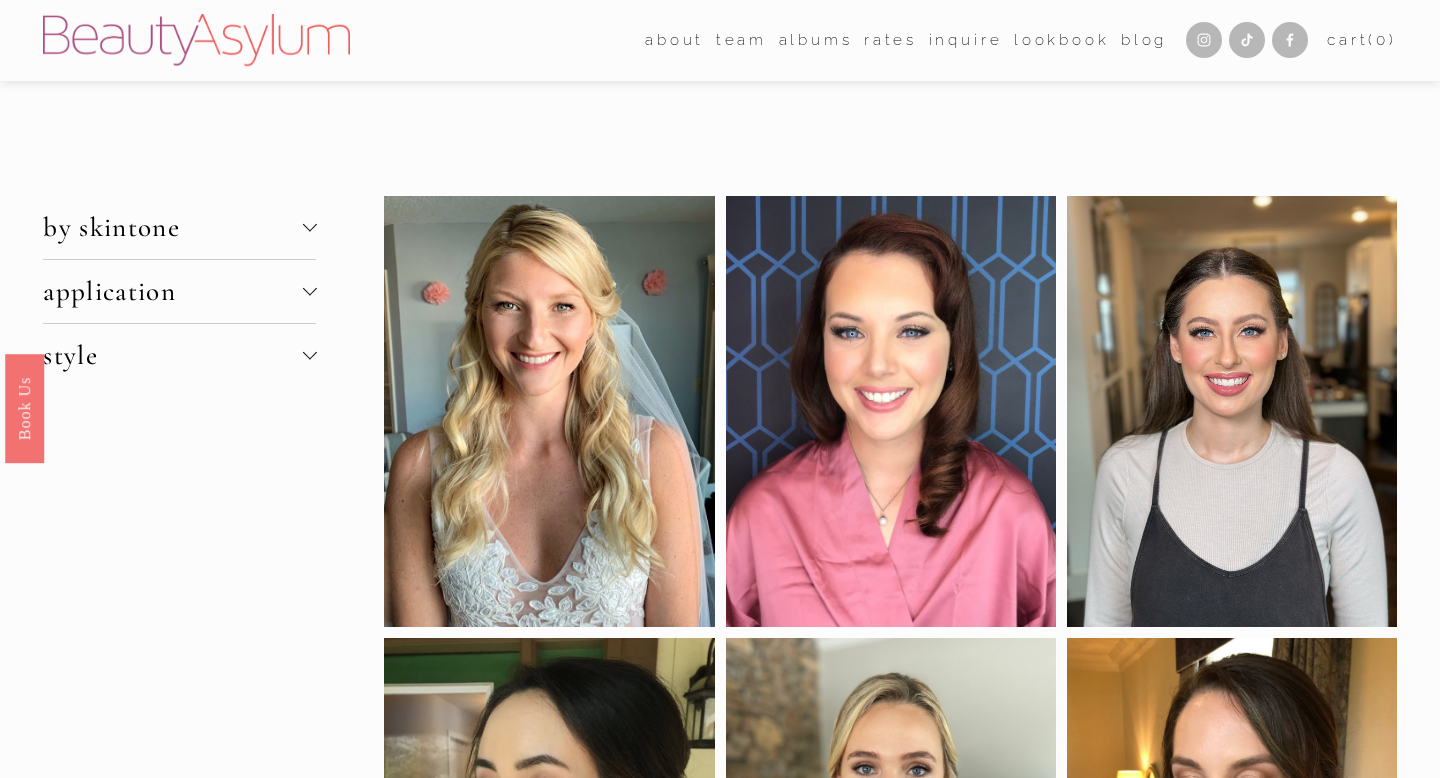 scroll, scrollTop: 0, scrollLeft: 0, axis: both 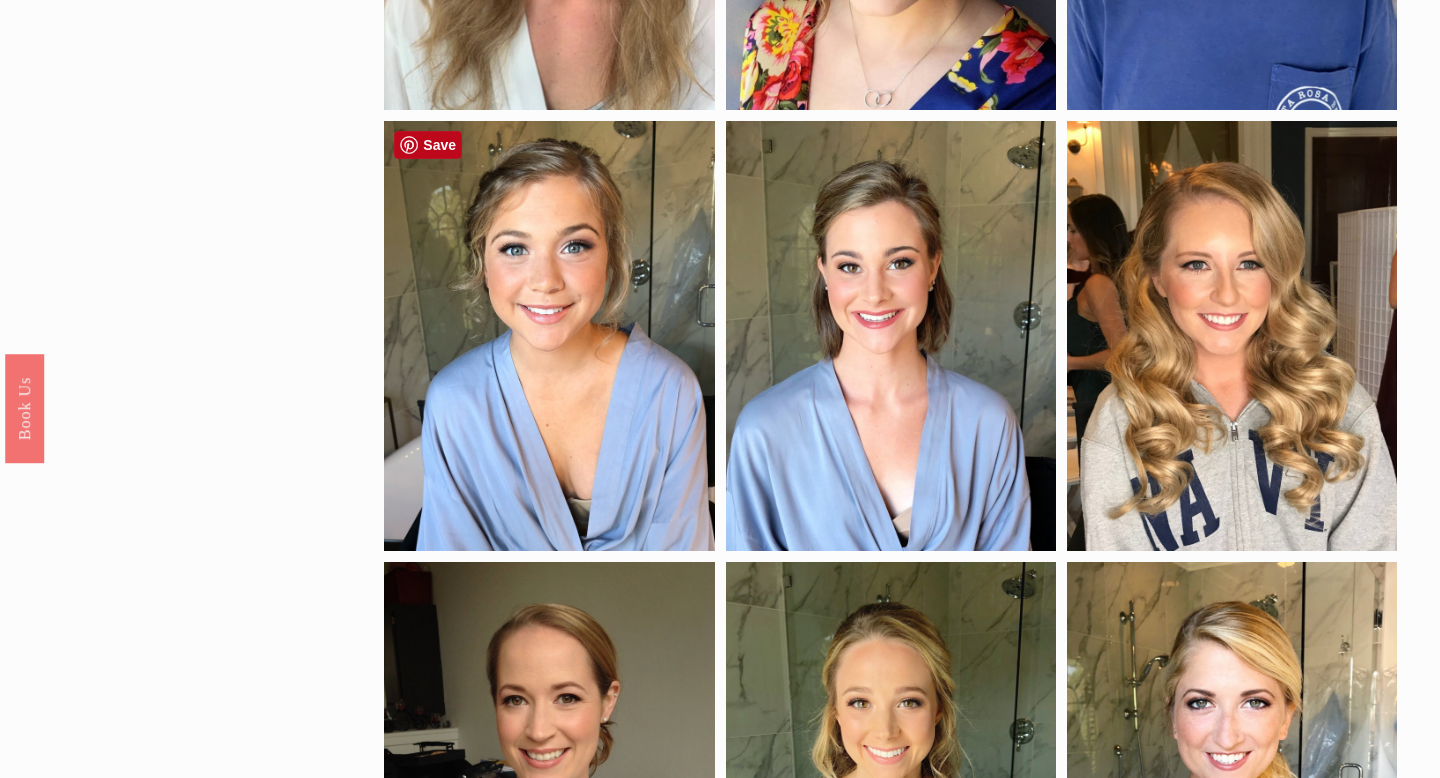 click at bounding box center [549, 336] 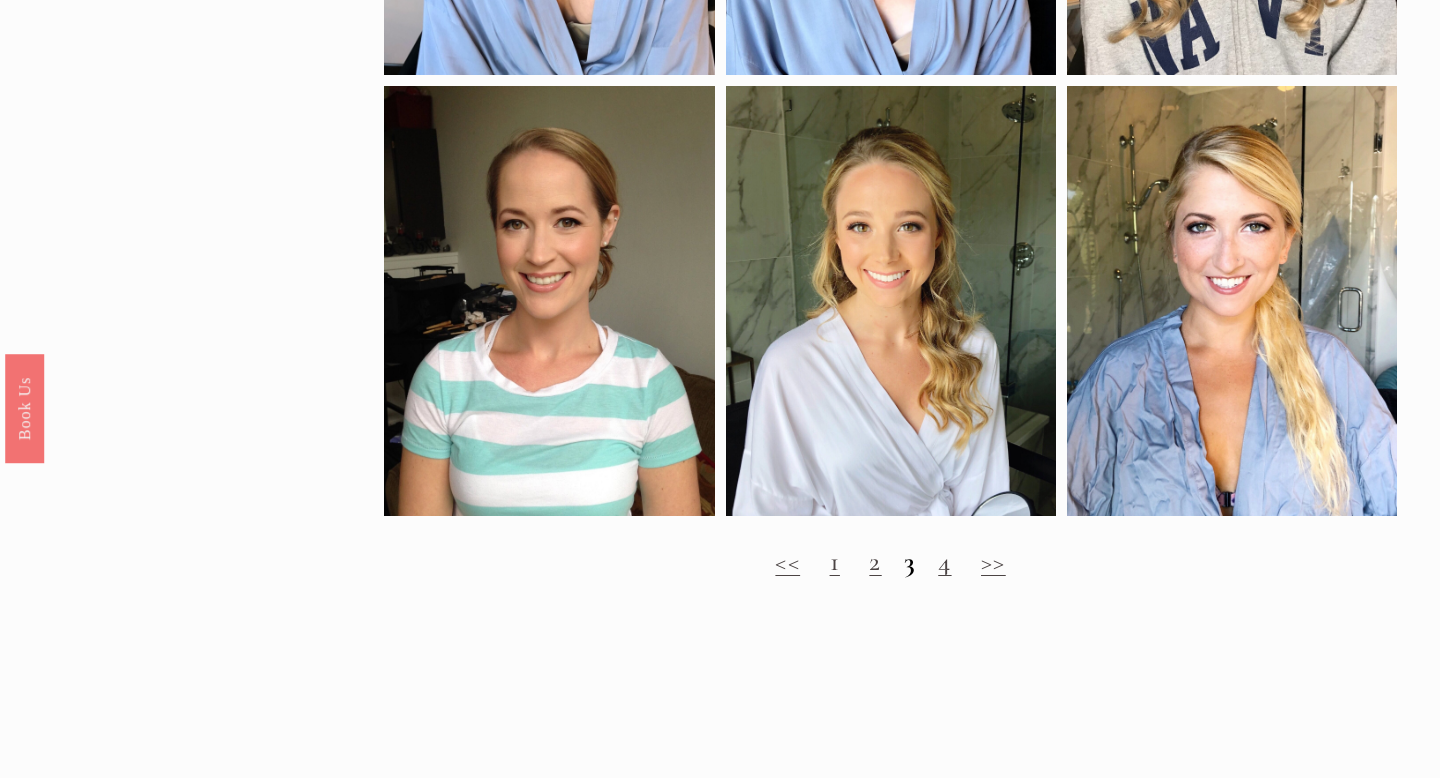 scroll, scrollTop: 1874, scrollLeft: 0, axis: vertical 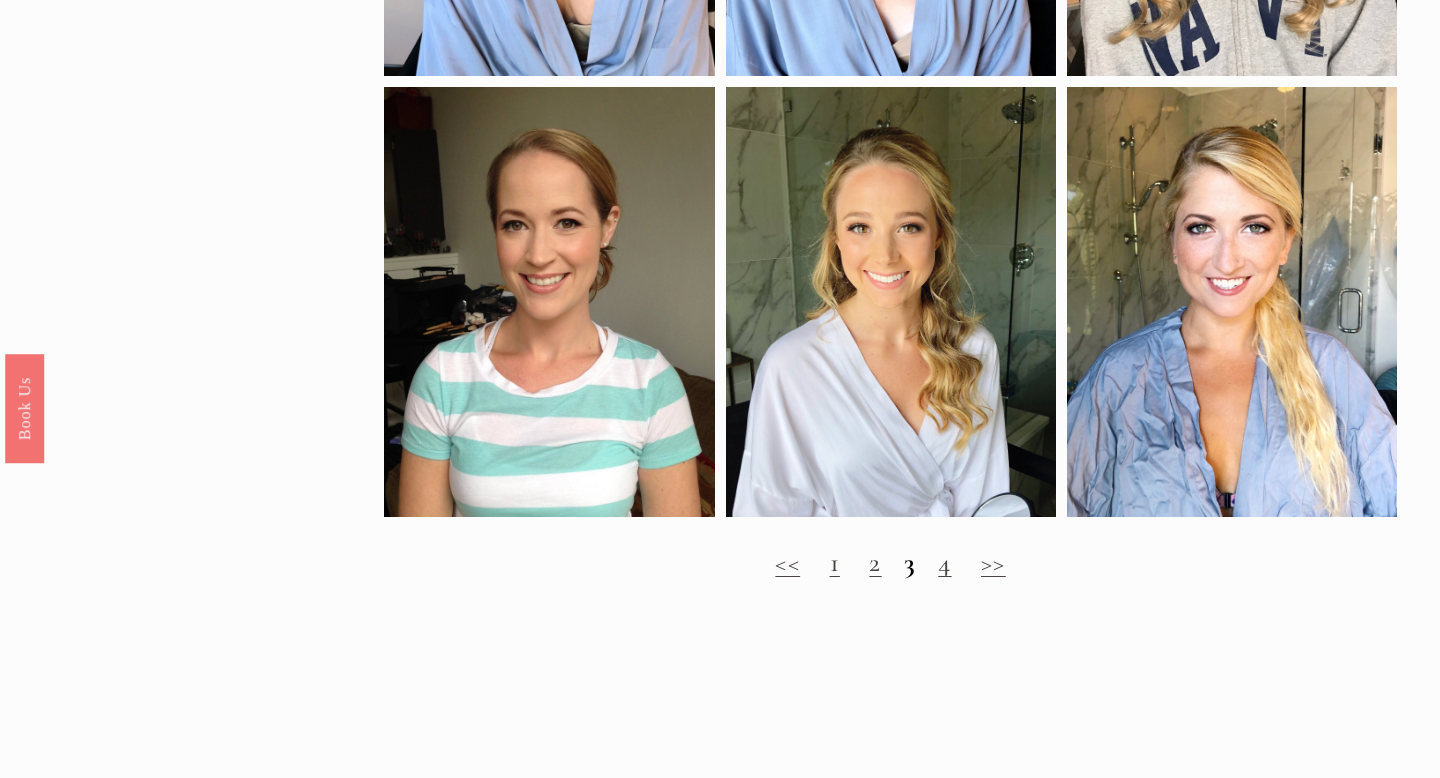 click on "<<      1      2     3     4      >>" at bounding box center [890, 563] 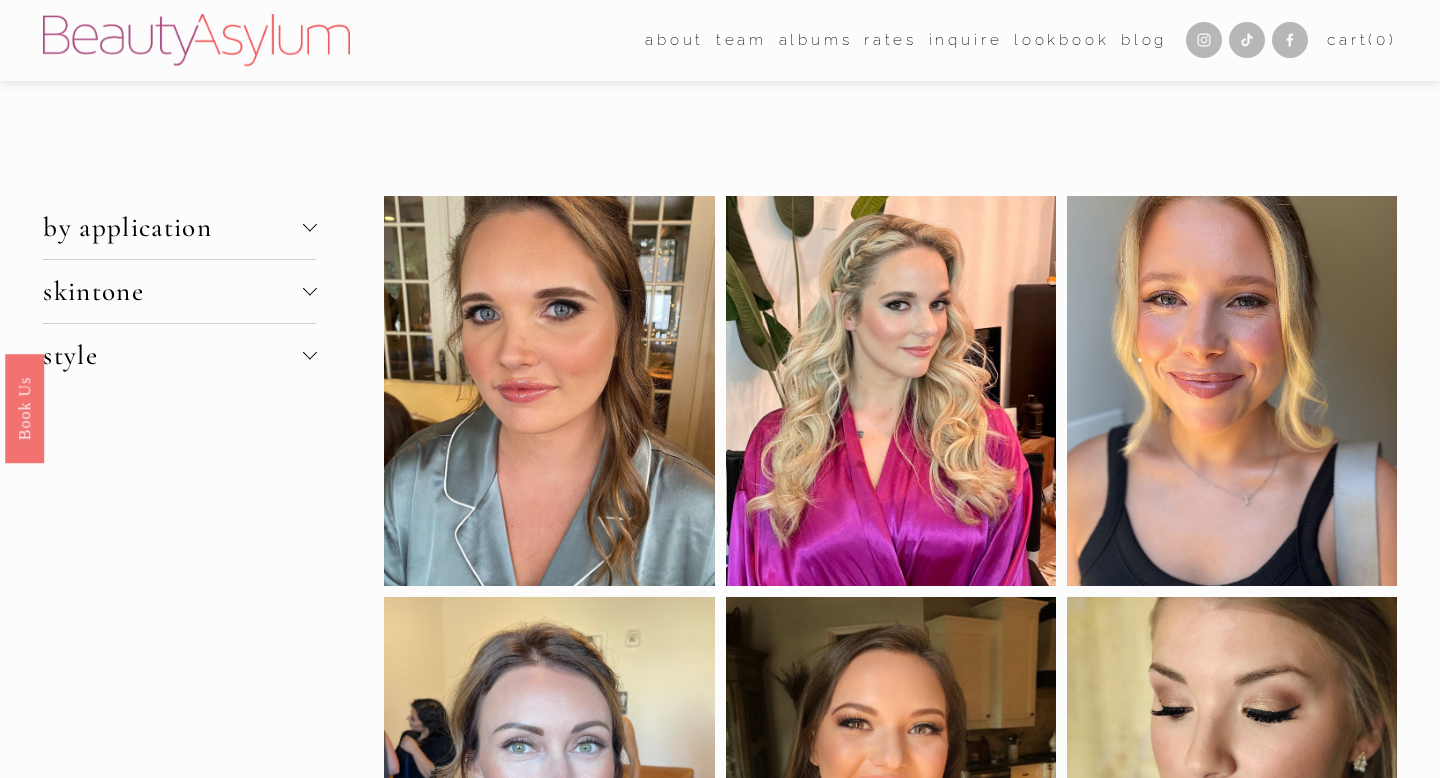 scroll, scrollTop: 0, scrollLeft: 0, axis: both 